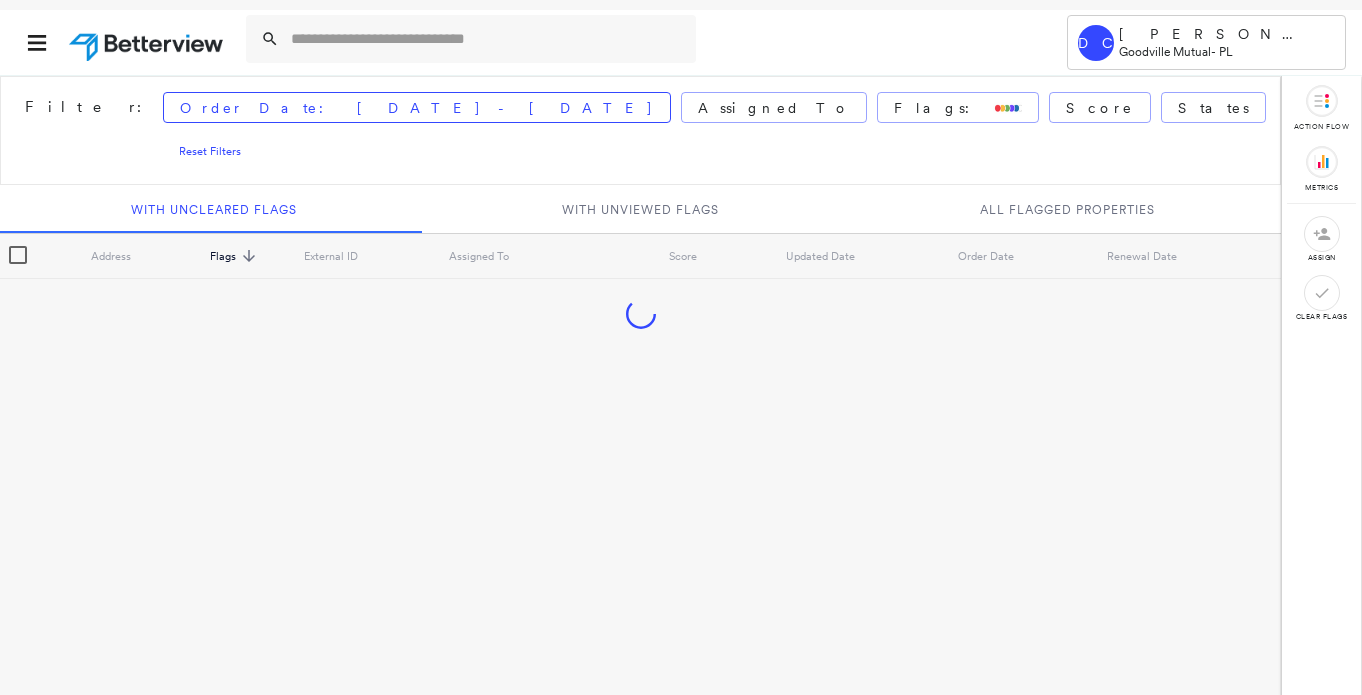 scroll, scrollTop: 0, scrollLeft: 0, axis: both 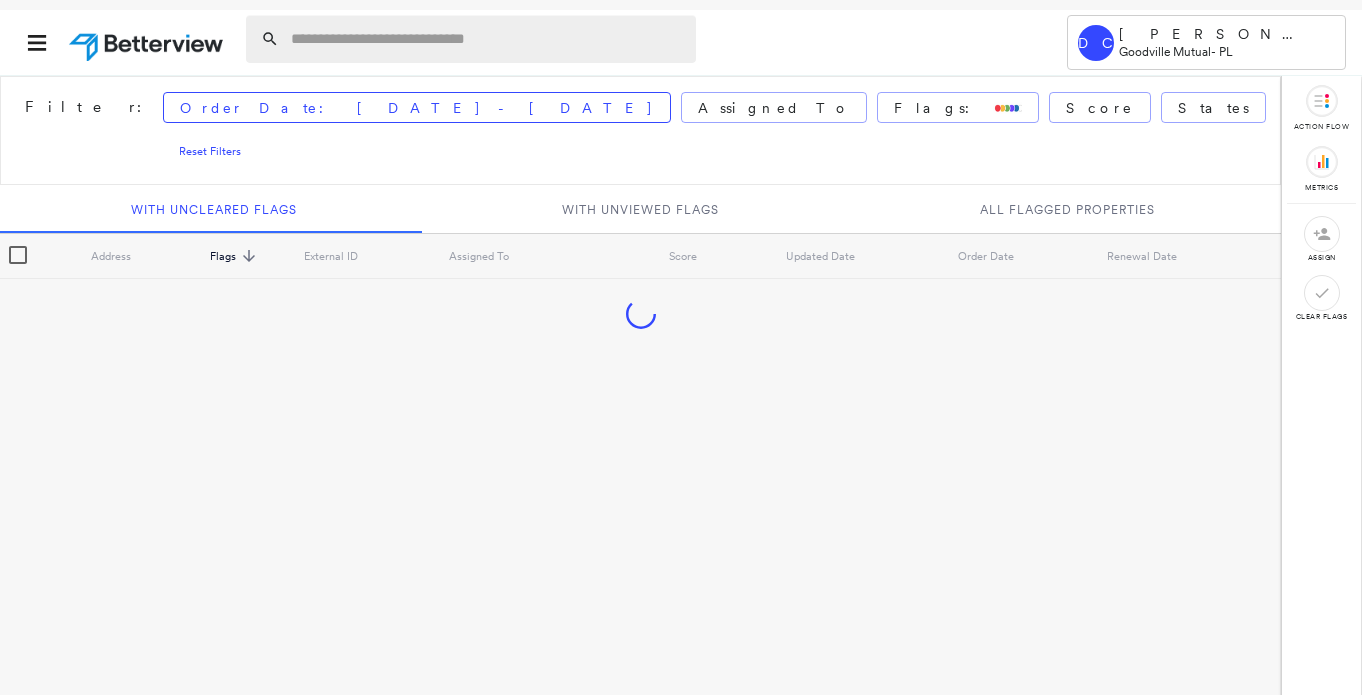 click at bounding box center [487, 39] 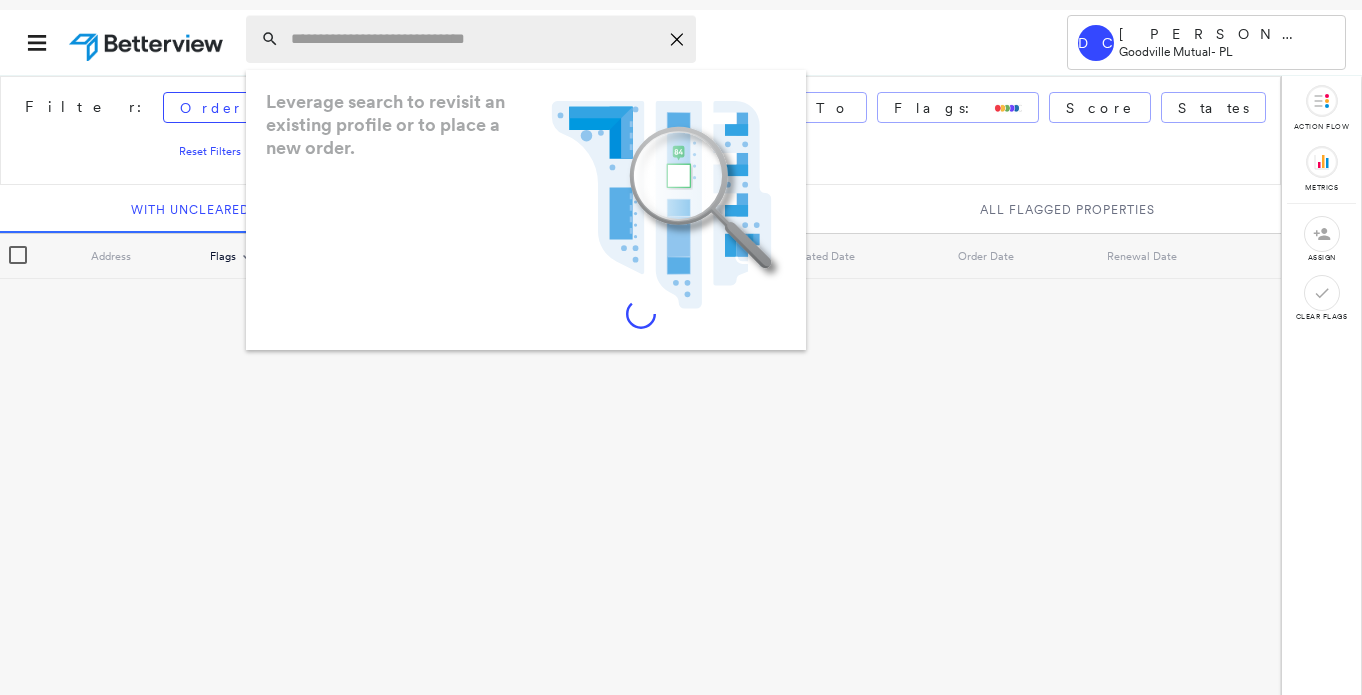 paste on "**********" 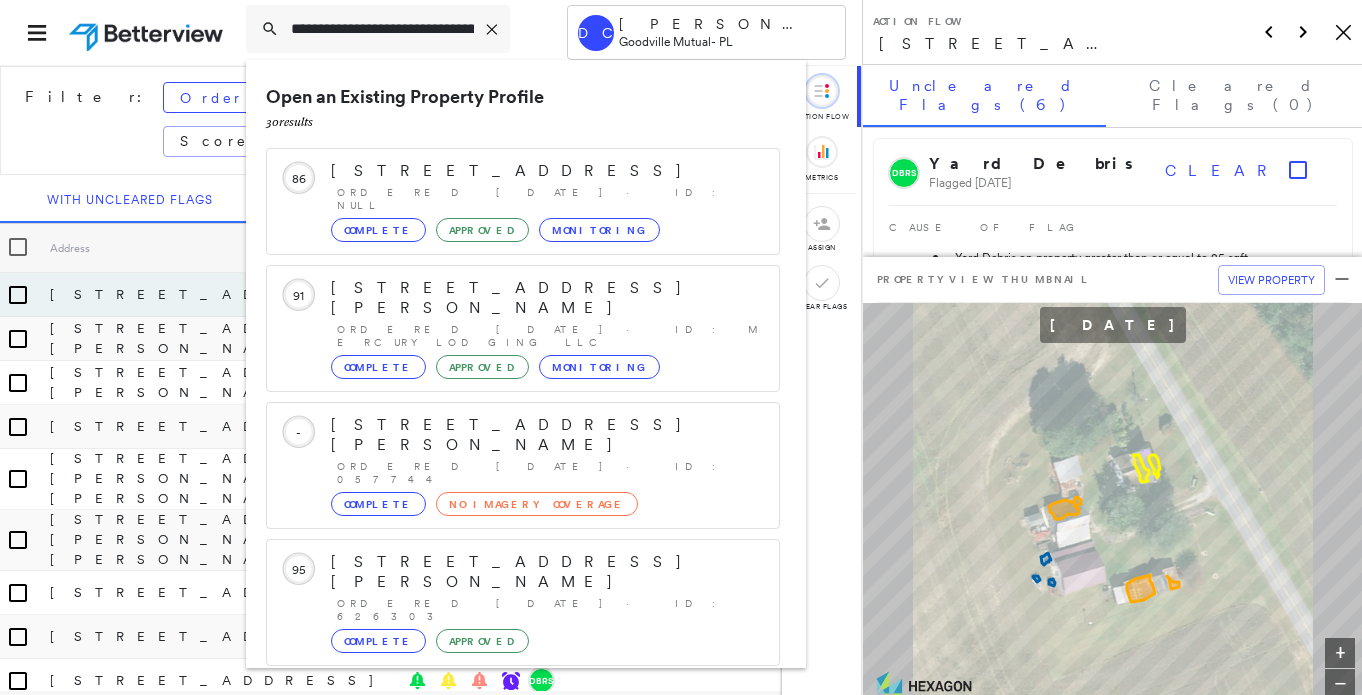 type on "**********" 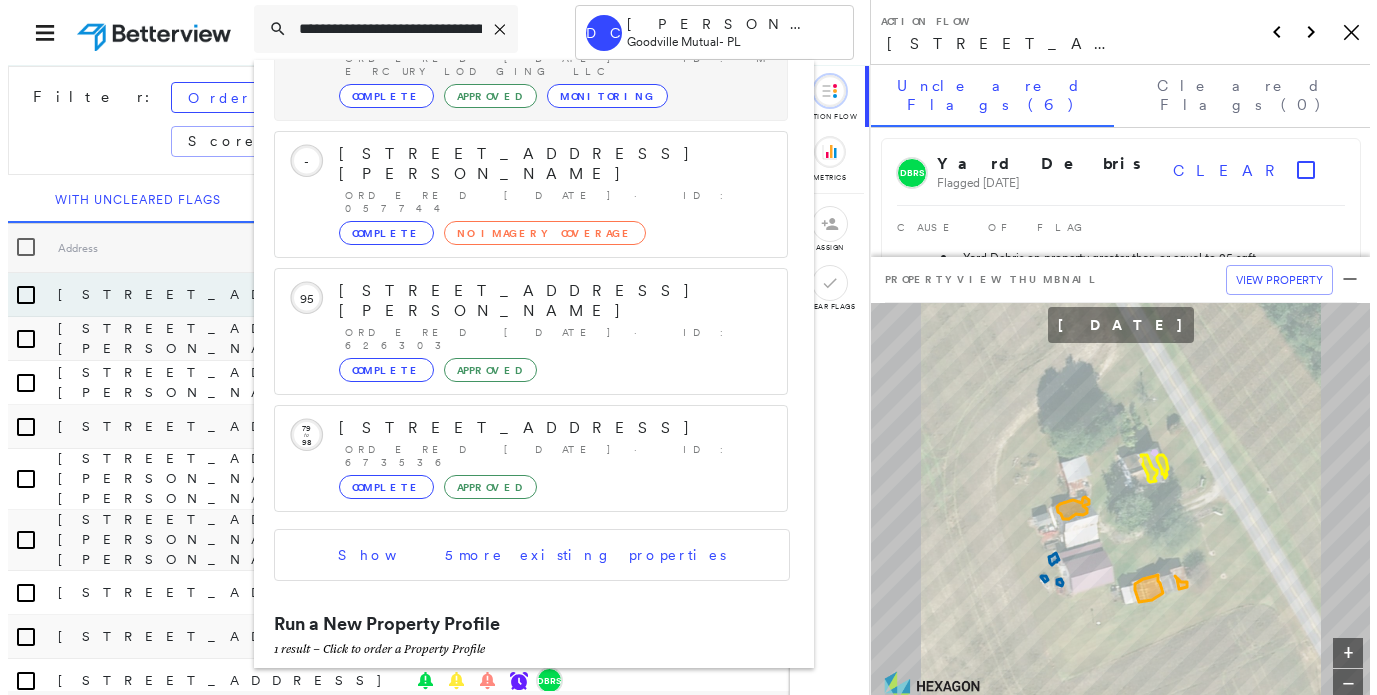 scroll, scrollTop: 290, scrollLeft: 0, axis: vertical 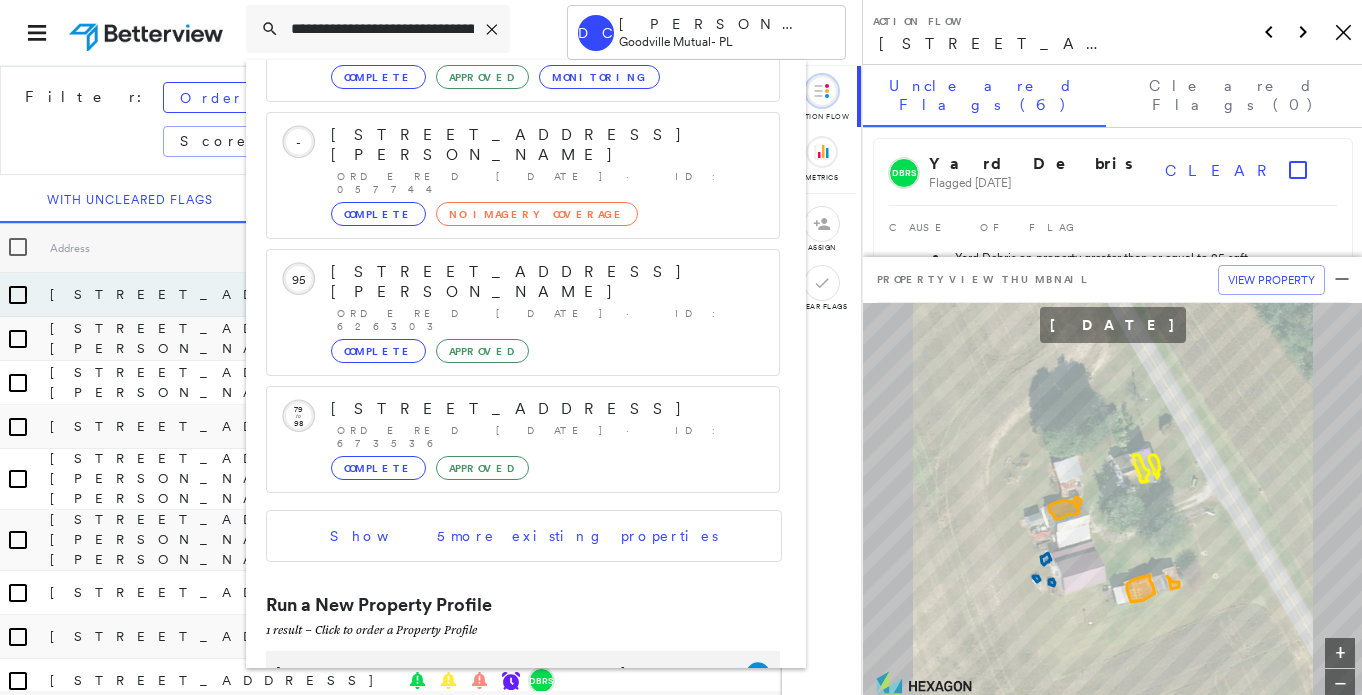 click on "[STREET_ADDRESS]" at bounding box center [501, 674] 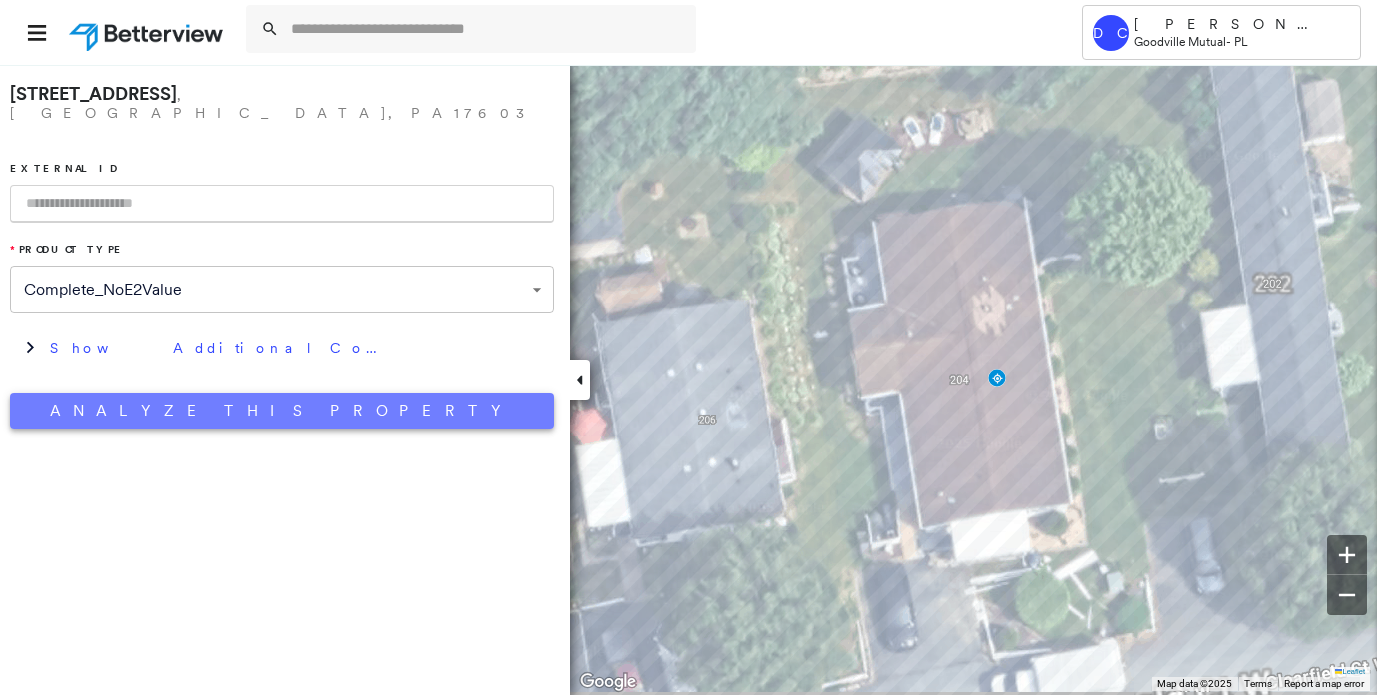 click on "Analyze This Property" at bounding box center (282, 411) 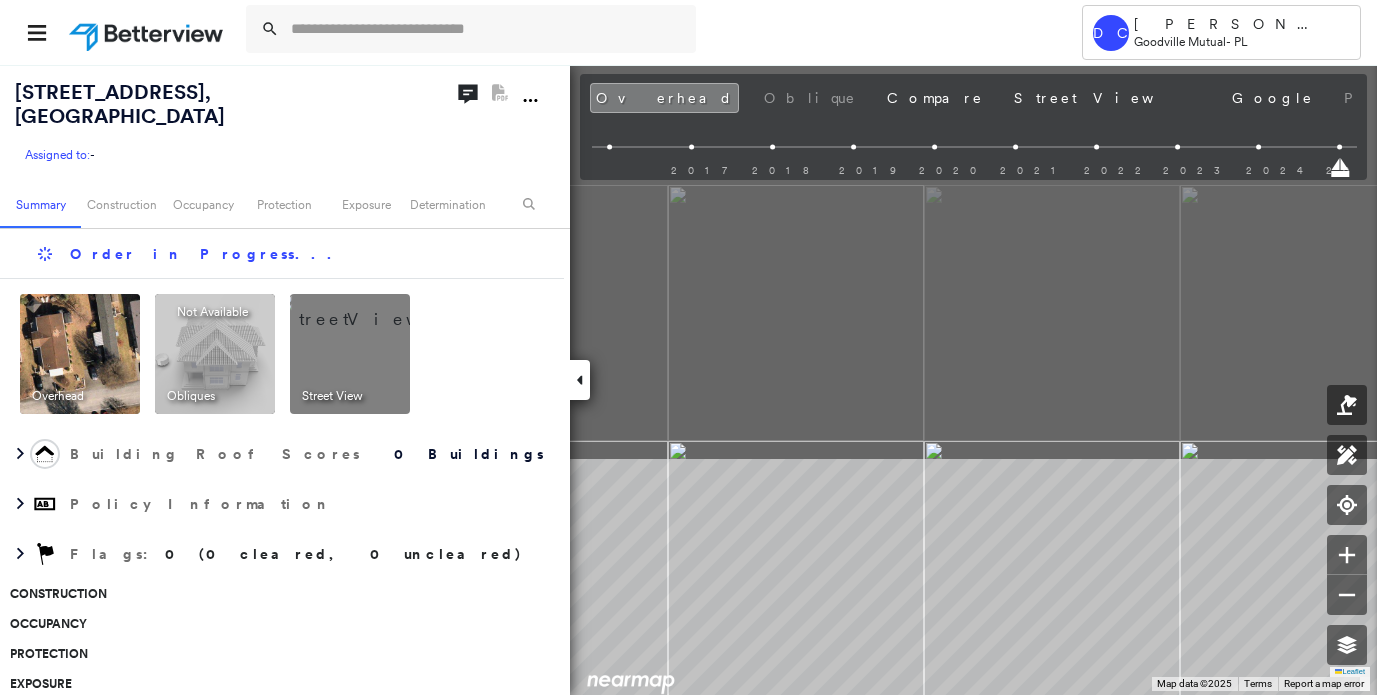 click on "Tower DC [PERSON_NAME][EMAIL_ADDRESS][PERSON_NAME][DOMAIN_NAME] Goodville Mutual  -   PL [STREET_ADDRESS] Assigned to:  - Assigned to:  - Assigned to:  - Open Comments PDF Report Not Available Summary Construction Occupancy Protection Exposure Determination Order in Progress ... Overhead Obliques Not Available ; Street View Building Roof Scores 0 Buildings Policy Information Flags :  0 (0 cleared, 0 uncleared) Construction Occupancy Protection Exposure Determination Flags :  0 (0 cleared, 0 uncleared) Uncleared Flags (0) Cleared Flags  (0) There are no  uncleared  flags. Action Taken New Entry History Quote/New Business Terms & Conditions Added ACV Endorsement Added Cosmetic Endorsement Inspection/Loss Control Report Information Added to Inspection Survey Onsite Inspection Ordered Determined No Inspection Needed General Used Report to Further Agent/Insured Discussion Reject/Decline - New Business Allowed to Proceed / Policy Bound Added/Updated Building Information Save Renewal Terms & Conditions General" at bounding box center (688, 347) 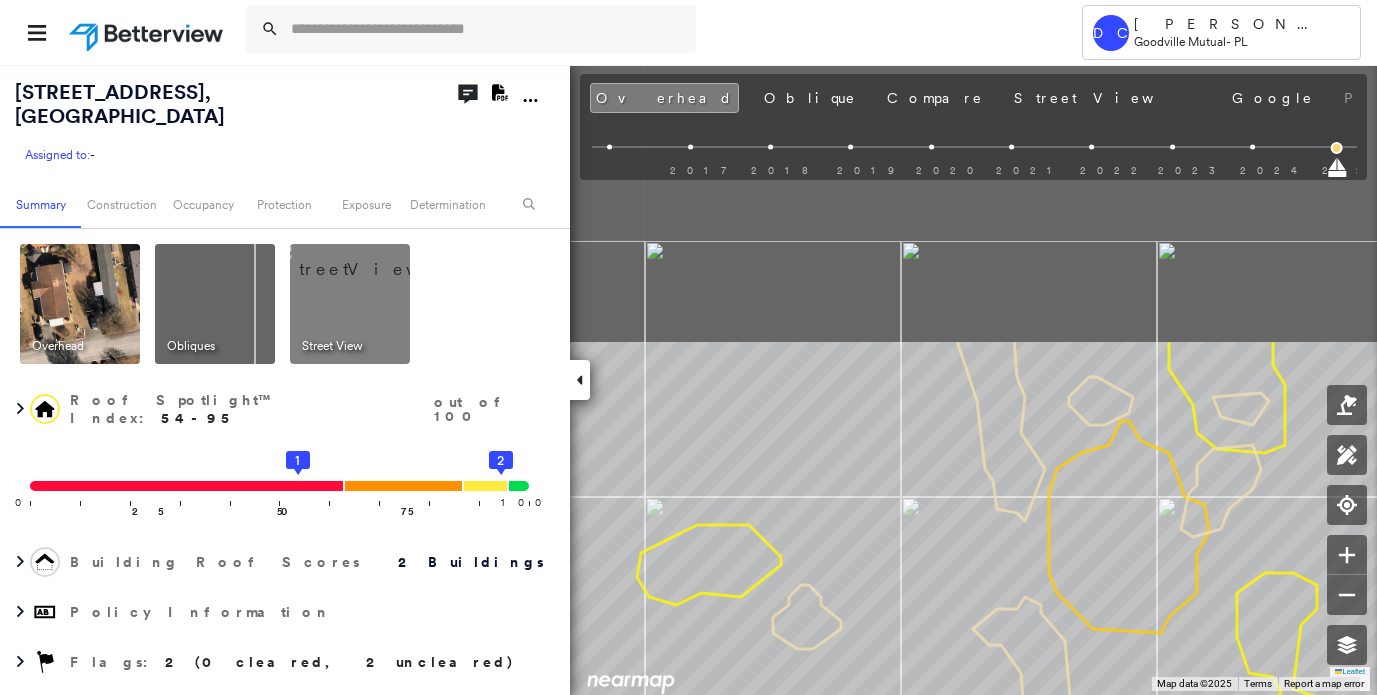 click on "Tower DC [PERSON_NAME][EMAIL_ADDRESS][PERSON_NAME][DOMAIN_NAME] Goodville Mutual  -   PL [STREET_ADDRESS] Assigned to:  - Assigned to:  - Assigned to:  - Open Comments Download PDF Report Summary Construction Occupancy Protection Exposure Determination Overhead Obliques Street View Roof Spotlight™ Index :  54-95 out of 100 0 100 25 50 75 1 2 Building Roof Scores 2 Buildings Policy Information Flags :  2 (0 cleared, 2 uncleared) Construction Roof Spotlights :  [GEOGRAPHIC_DATA], Staining, Overhang, Vent Property Features :  Car Roof Size & Shape :  2 buildings  Assessor and MLS Details Occupancy Ownership Place Detail Property Lookup Google - Places Smarty Streets - Surrounding Properties Protection Protection US Fire Administration: Nearest Fire Stations Exposure Crime Regional Hazard: 3   out of  5 Additional Perils Guidewire HazardHub FEMA Risk Index Determination Flags :  2 (0 cleared, 2 uncleared) Uncleared Flags (2) Cleared Flags  (0) Average Flagged [DATE] Clear Above Average Flagged [DATE] Clear Save" at bounding box center (688, 347) 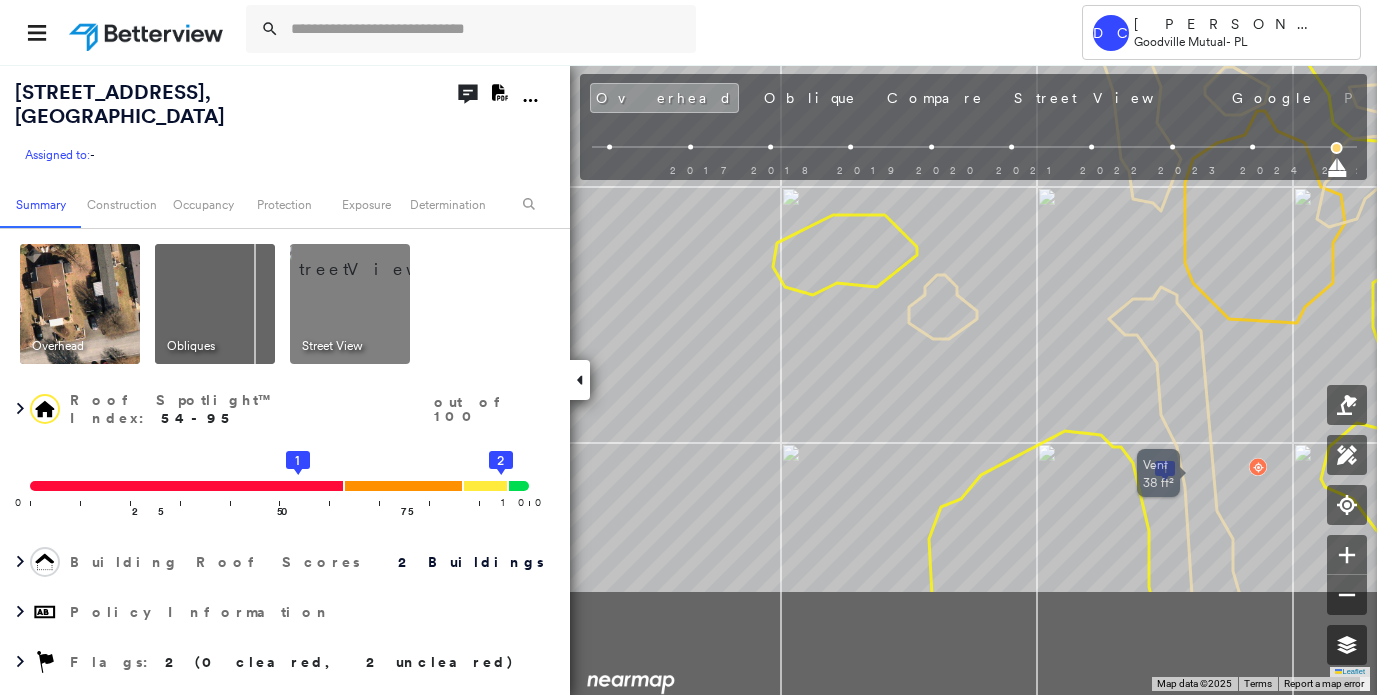 drag, startPoint x: 1144, startPoint y: 565, endPoint x: 1185, endPoint y: 382, distance: 187.53667 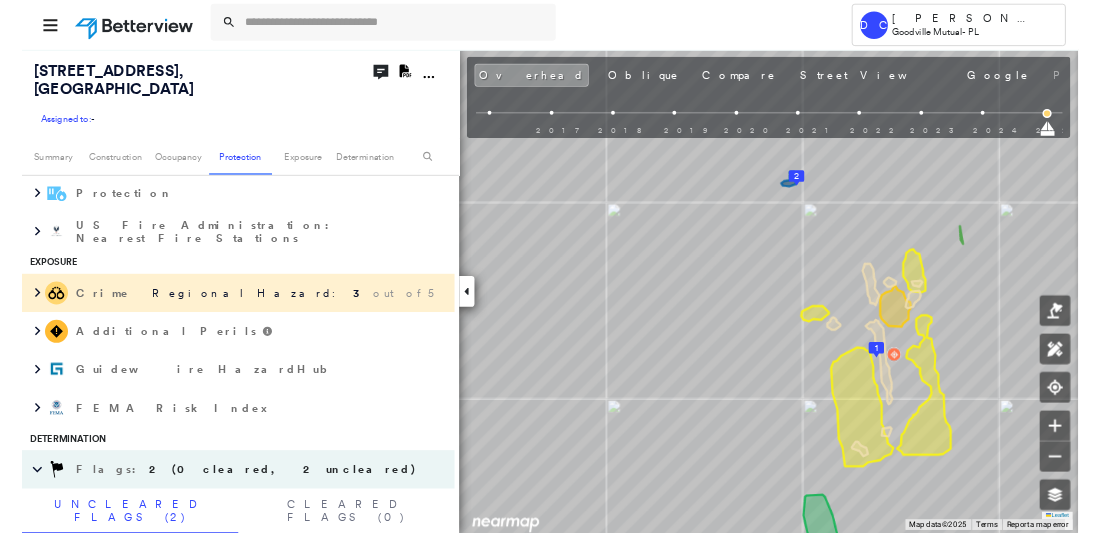 scroll, scrollTop: 0, scrollLeft: 0, axis: both 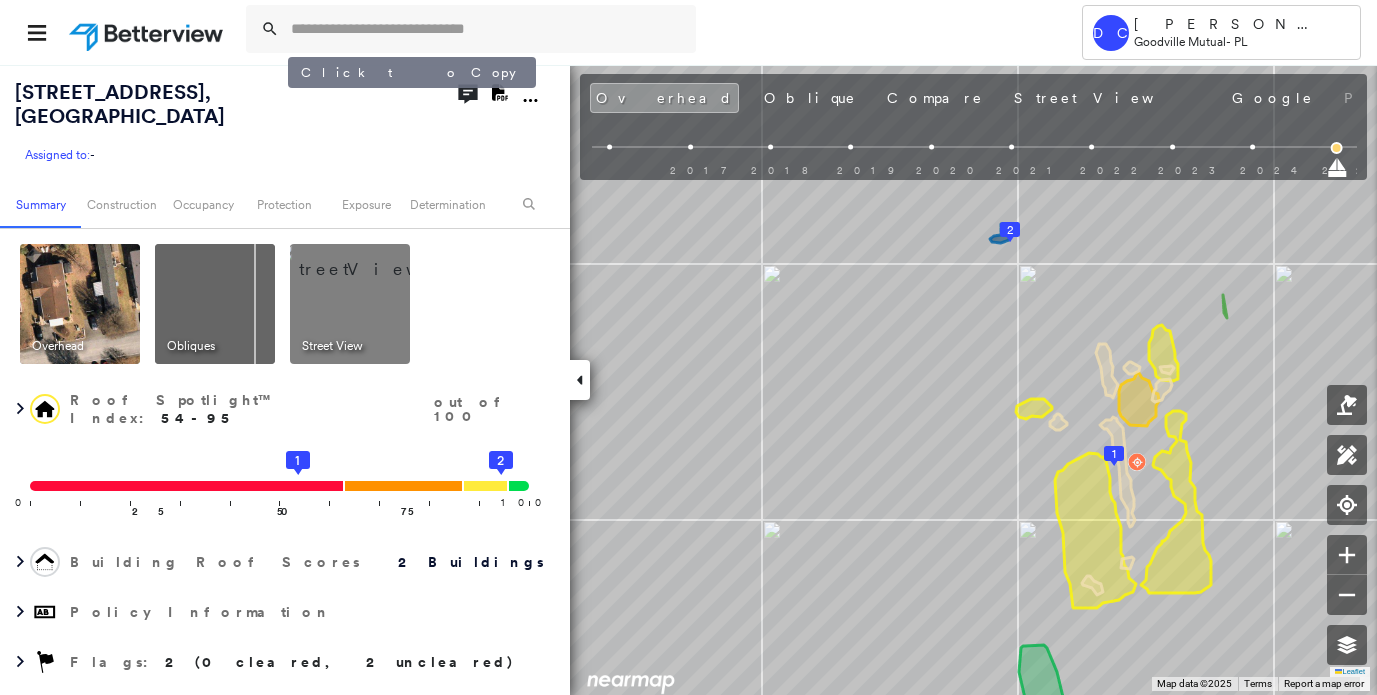 click on "[STREET_ADDRESS]" at bounding box center (120, 104) 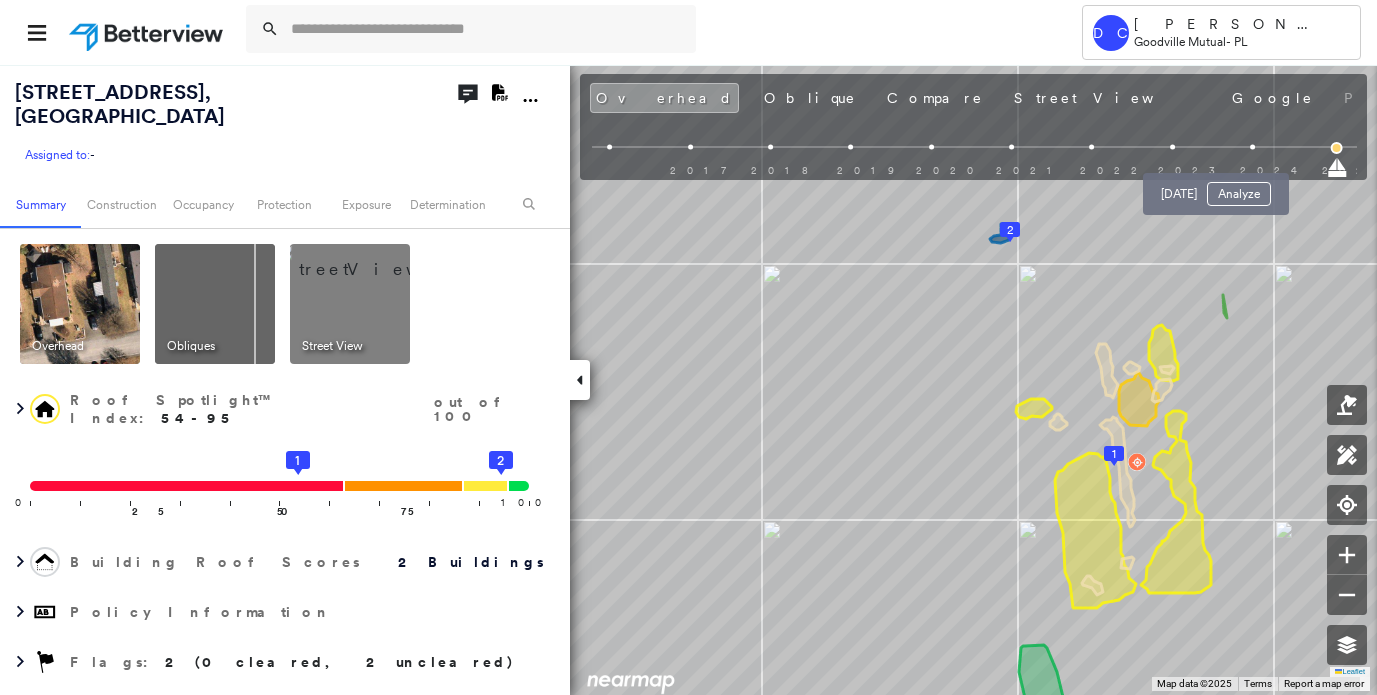 click at bounding box center (1252, 147) 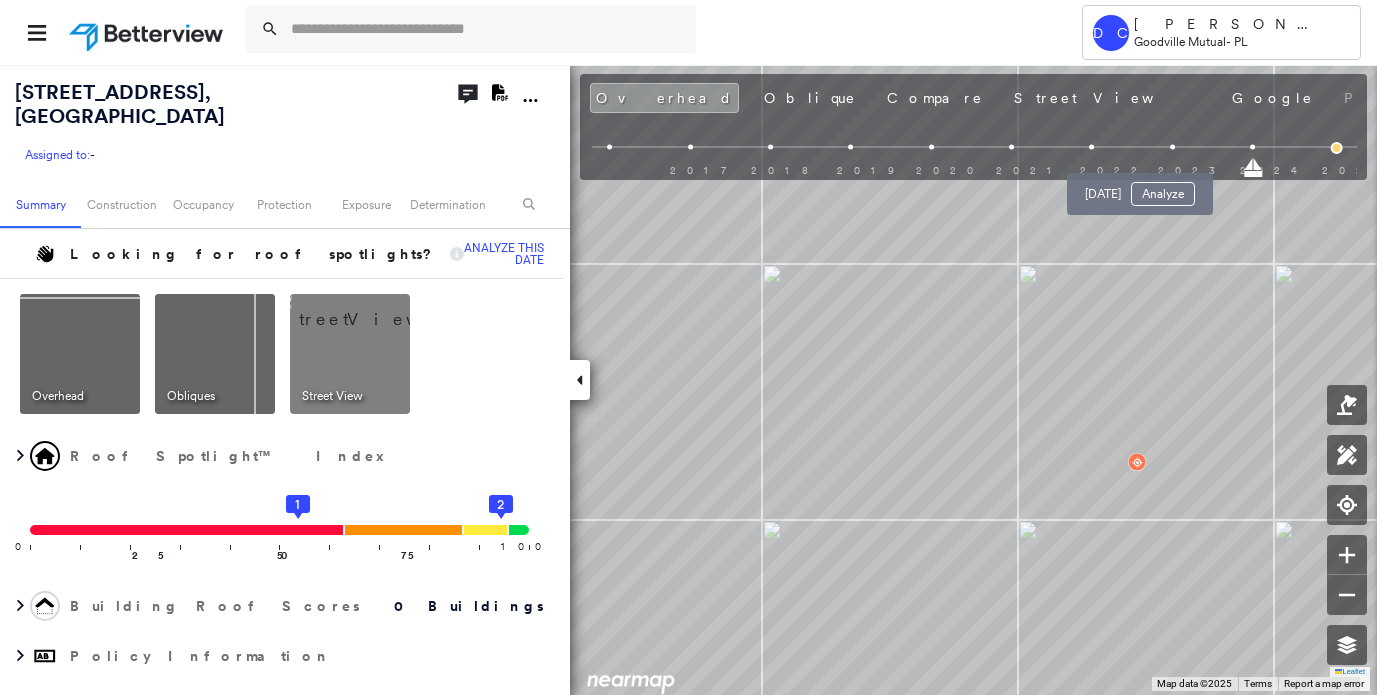 click at bounding box center [1172, 147] 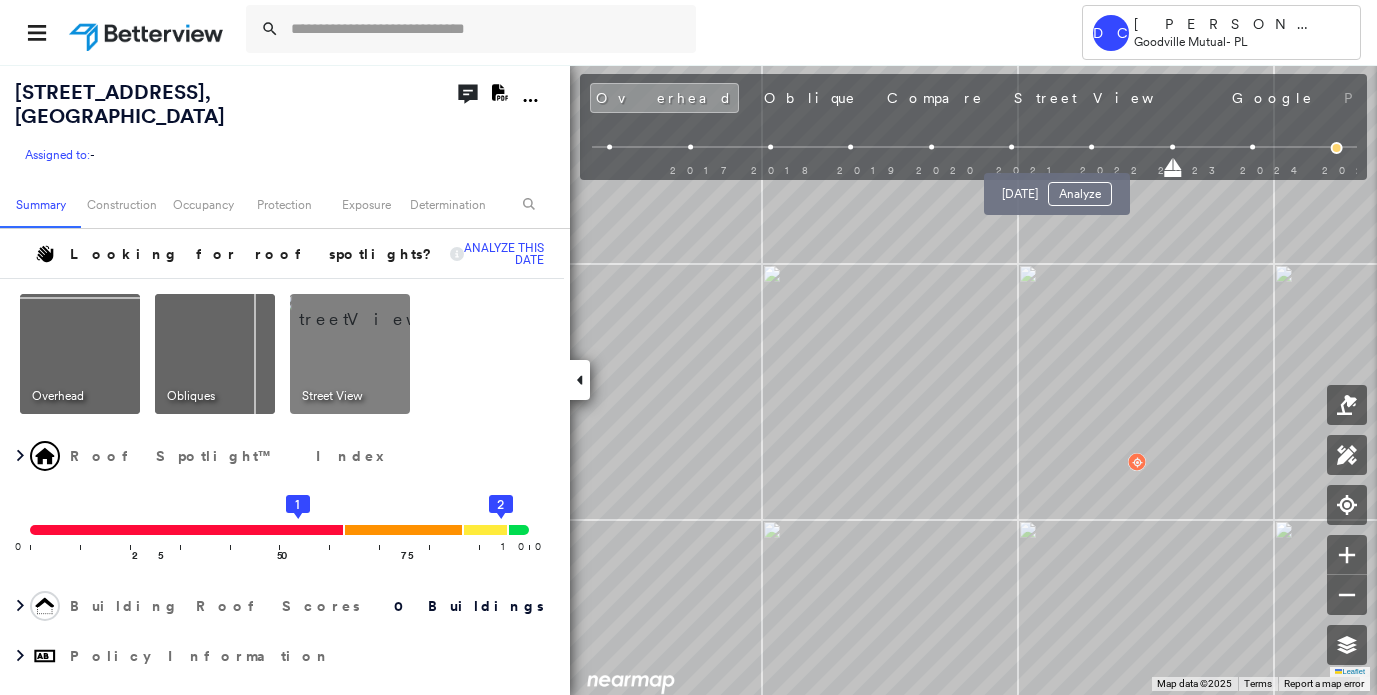 click at bounding box center (1092, 147) 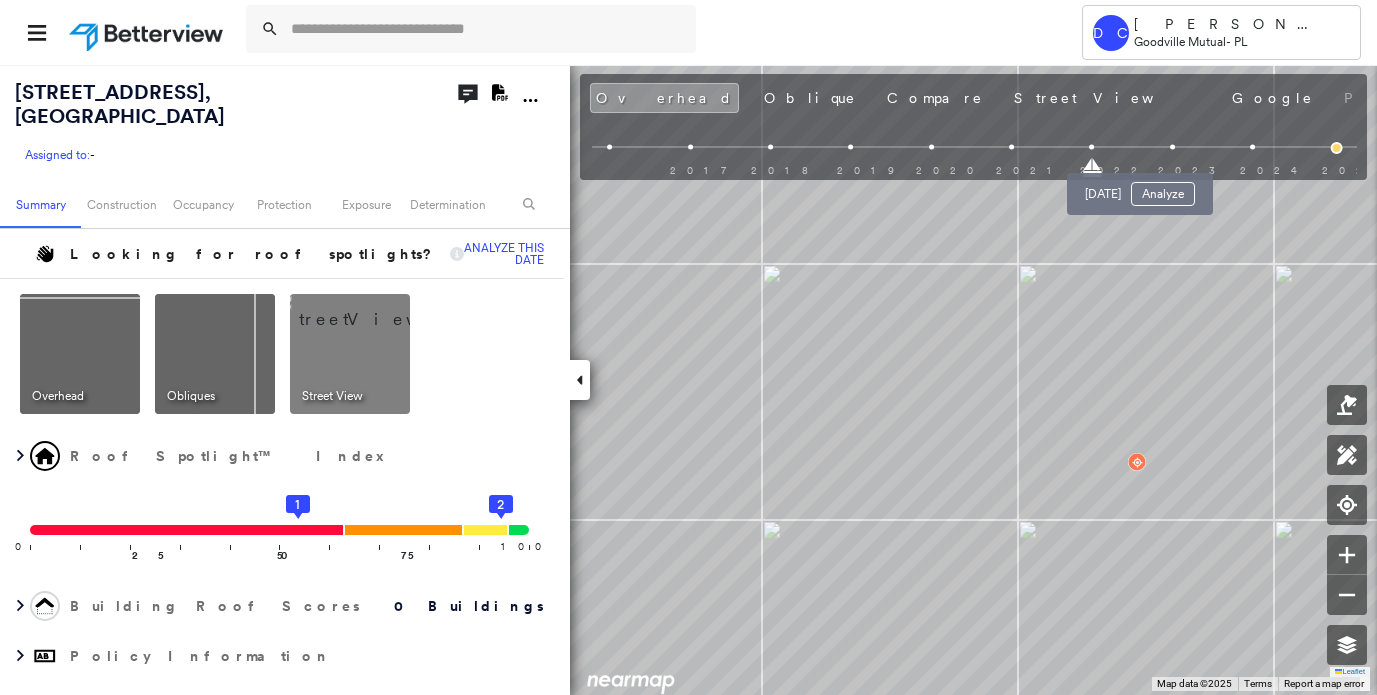 click at bounding box center (1172, 147) 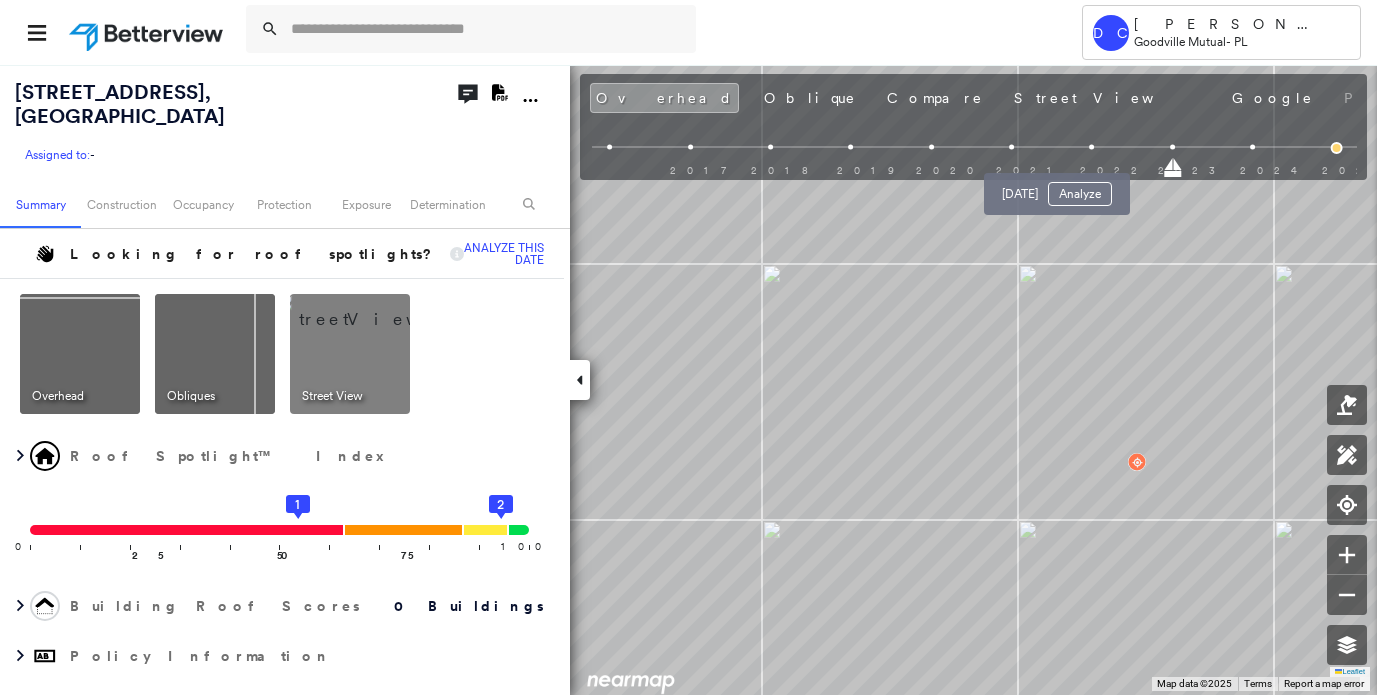click at bounding box center [1092, 147] 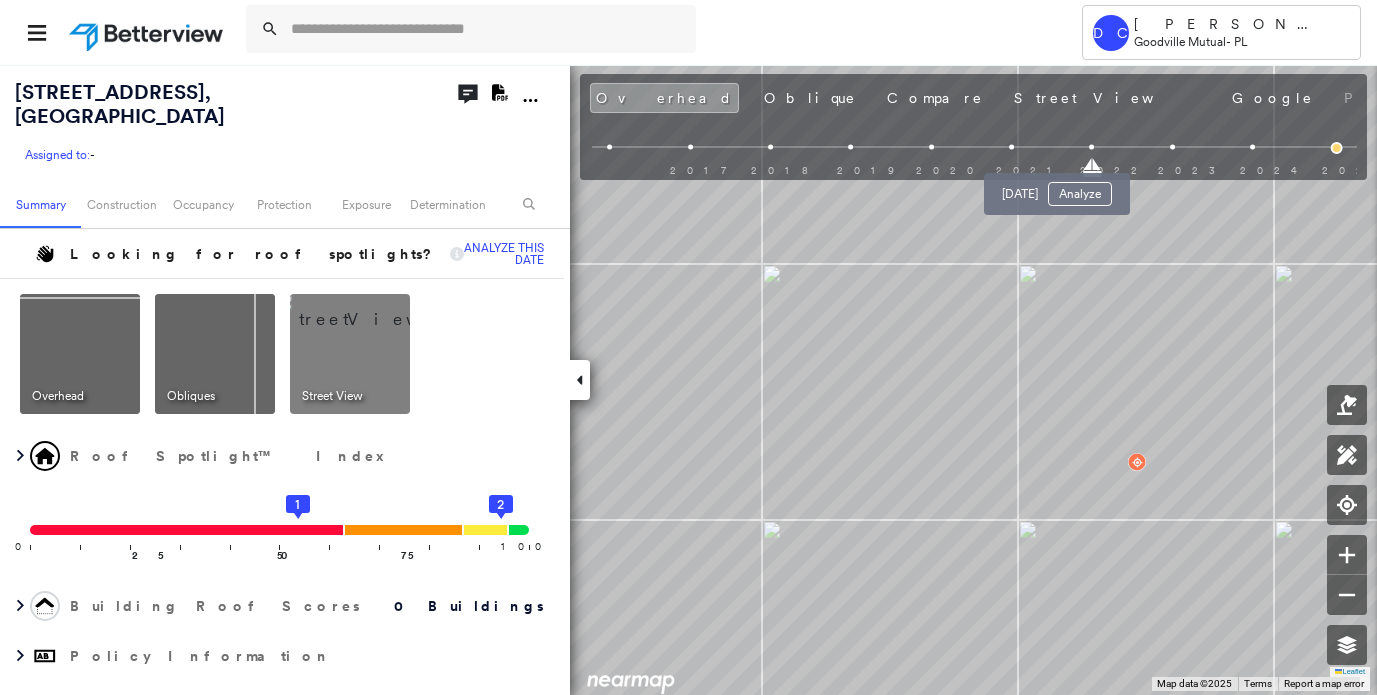 click on "Analyze" at bounding box center (1080, 194) 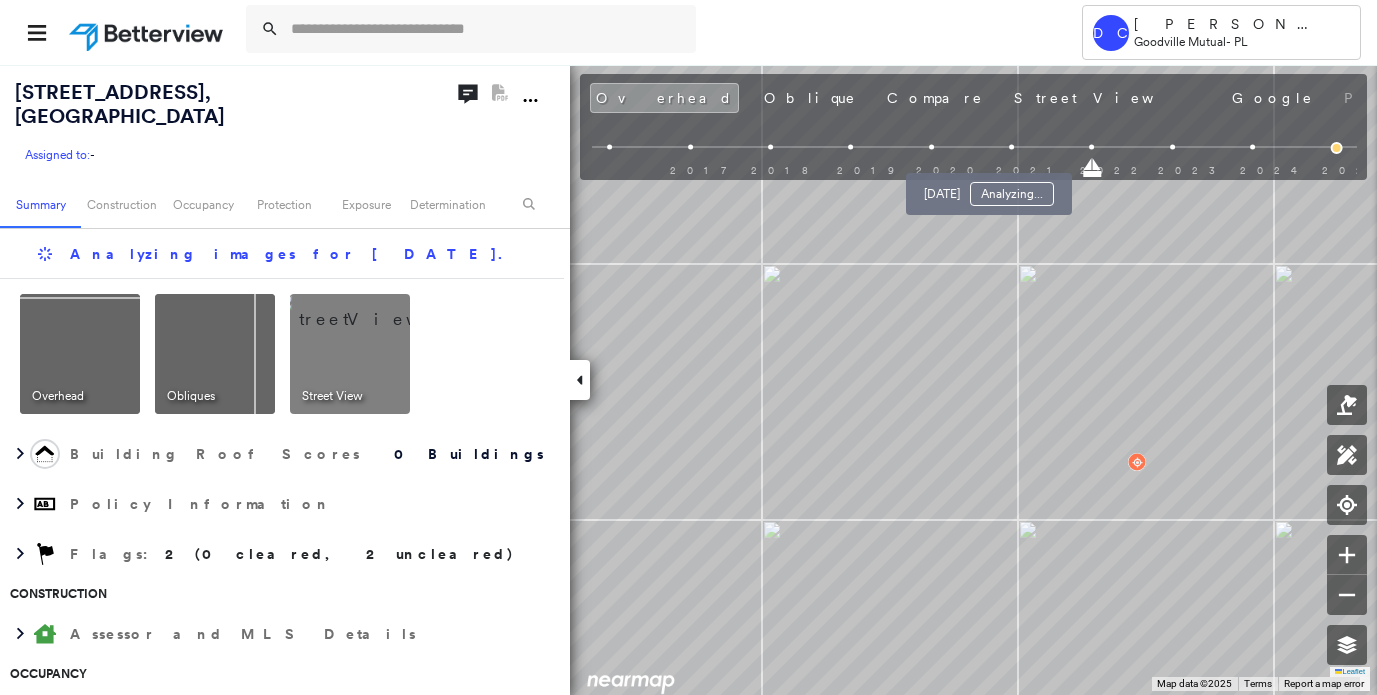 click at bounding box center [1011, 147] 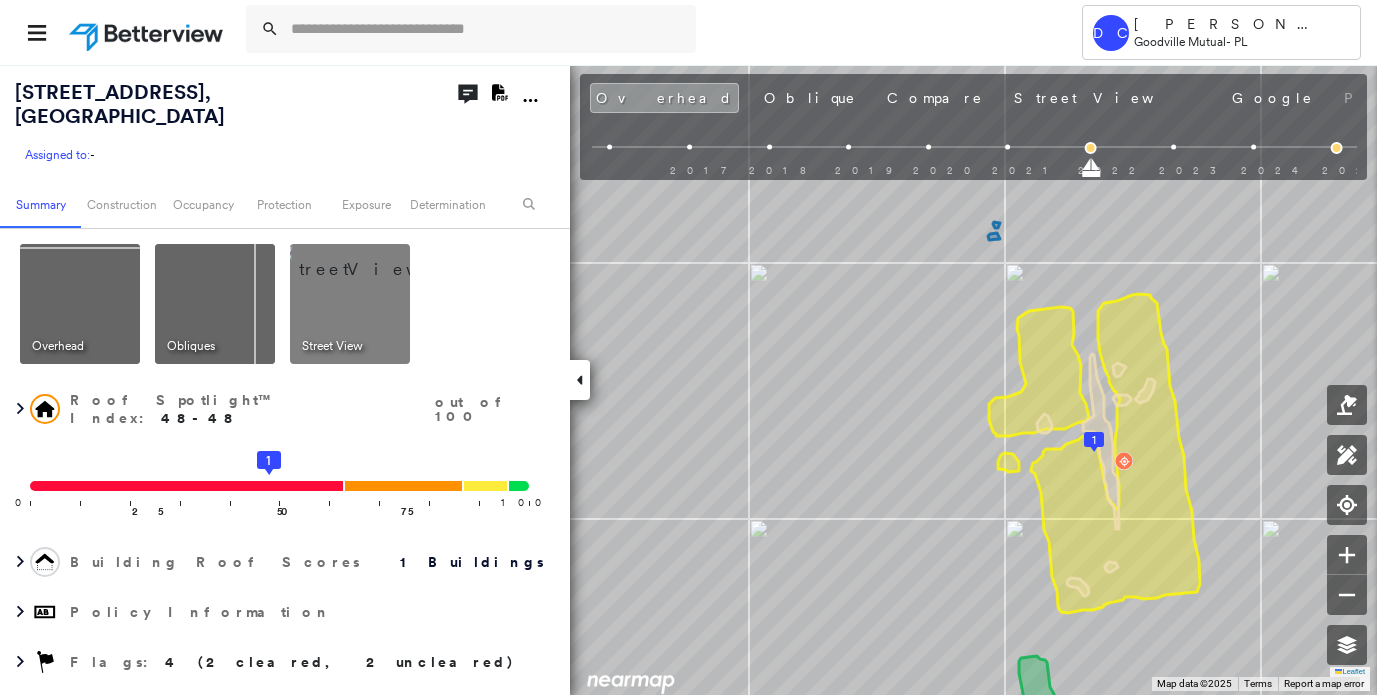 drag, startPoint x: 944, startPoint y: 24, endPoint x: 982, endPoint y: 9, distance: 40.853397 